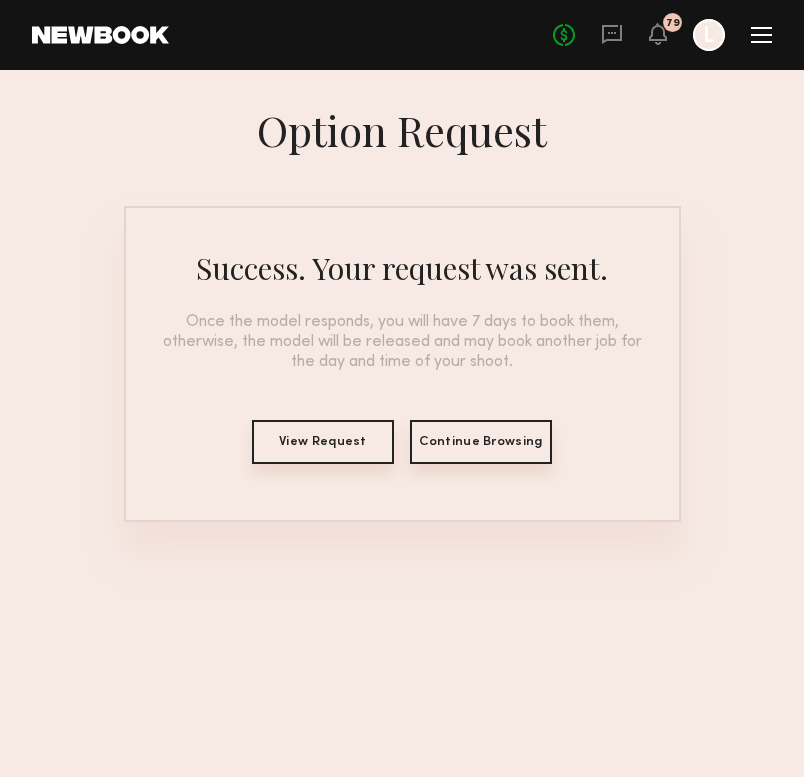 scroll, scrollTop: 0, scrollLeft: 0, axis: both 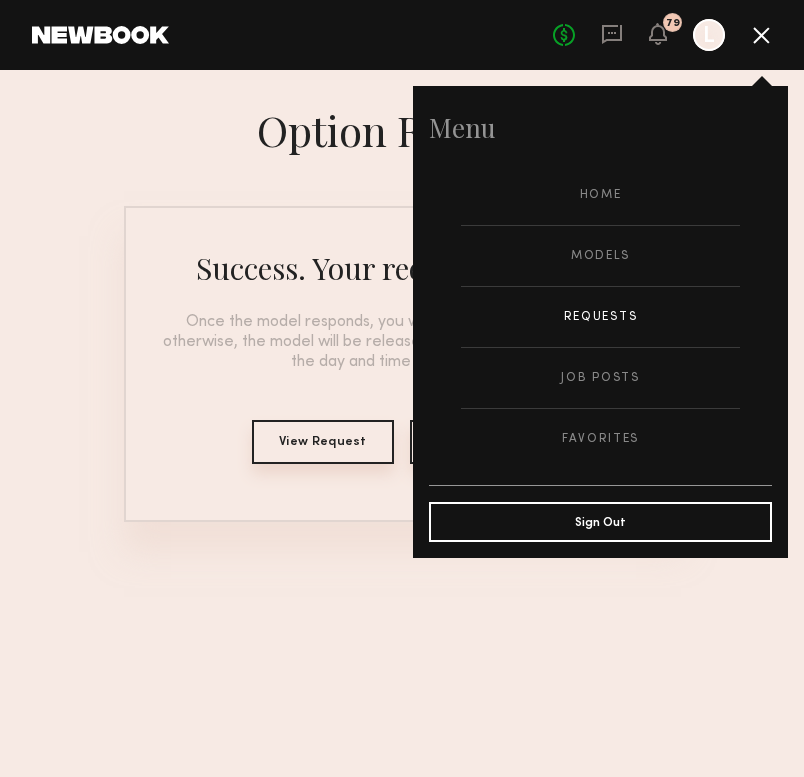 click on "Requests" 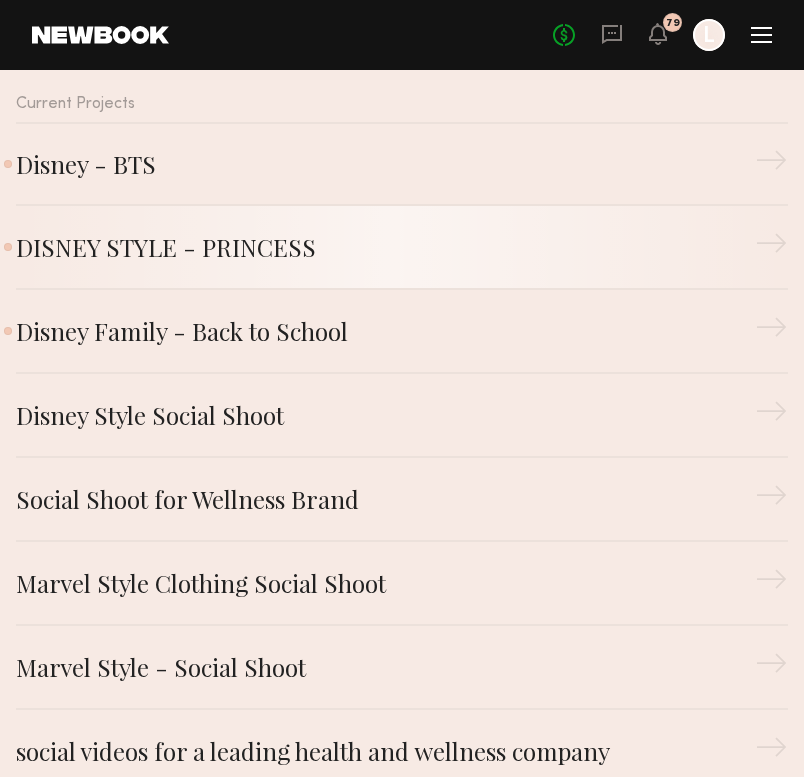 click on "DISNEY STYLE - PRINCESS" 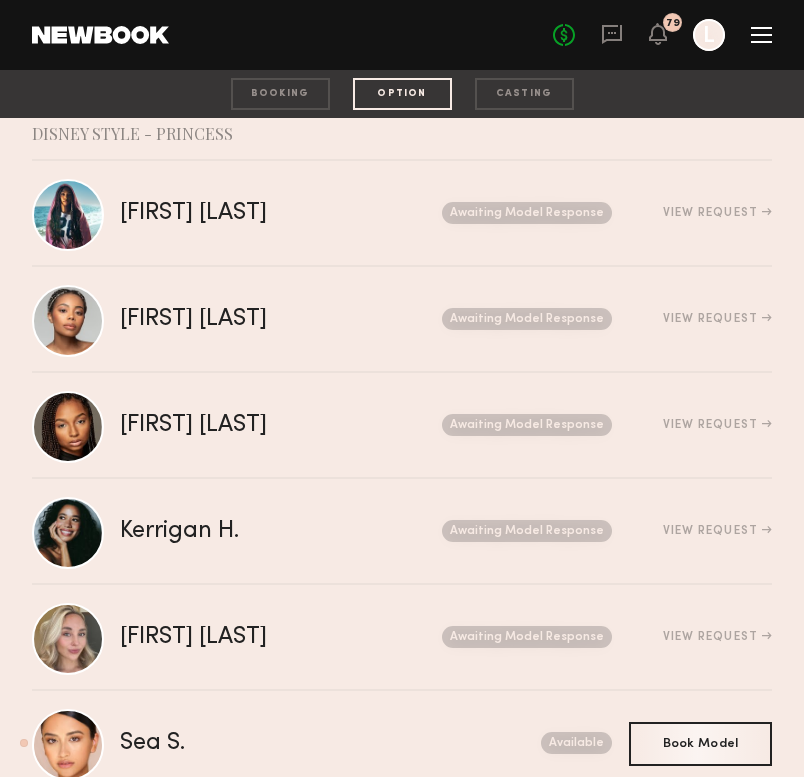scroll, scrollTop: 11, scrollLeft: 0, axis: vertical 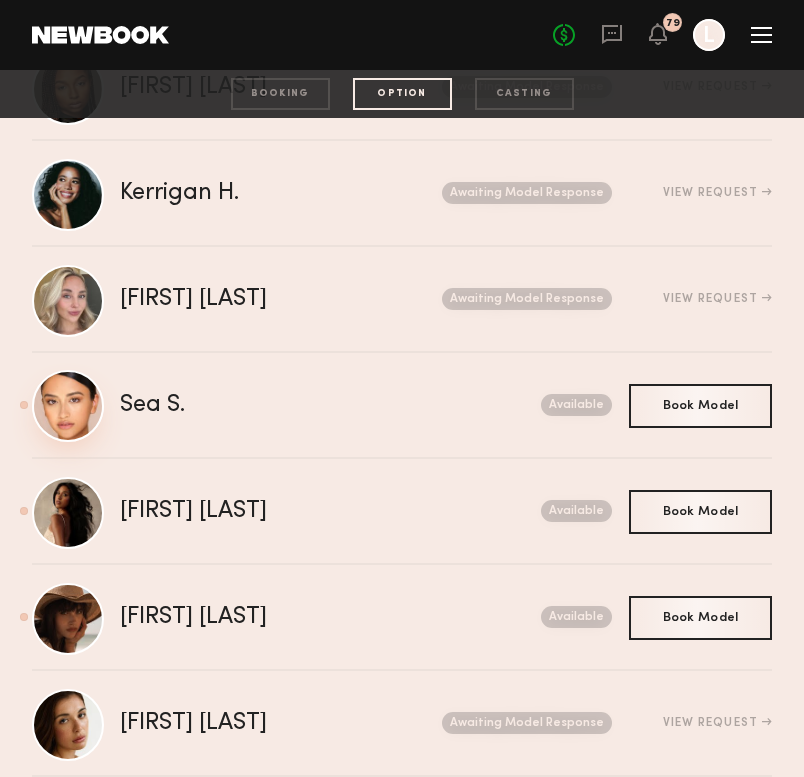 click 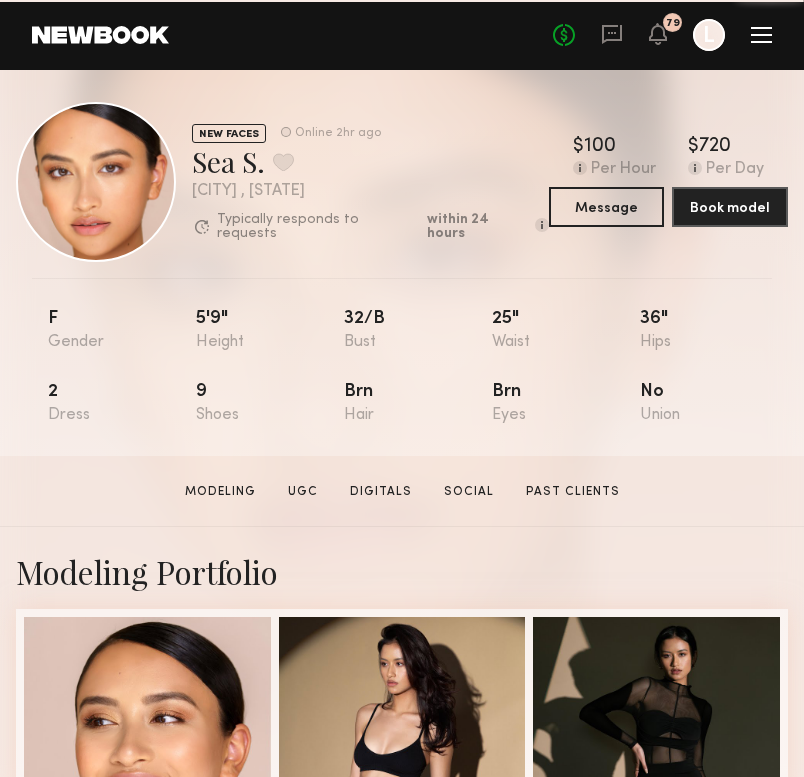 scroll, scrollTop: 0, scrollLeft: 0, axis: both 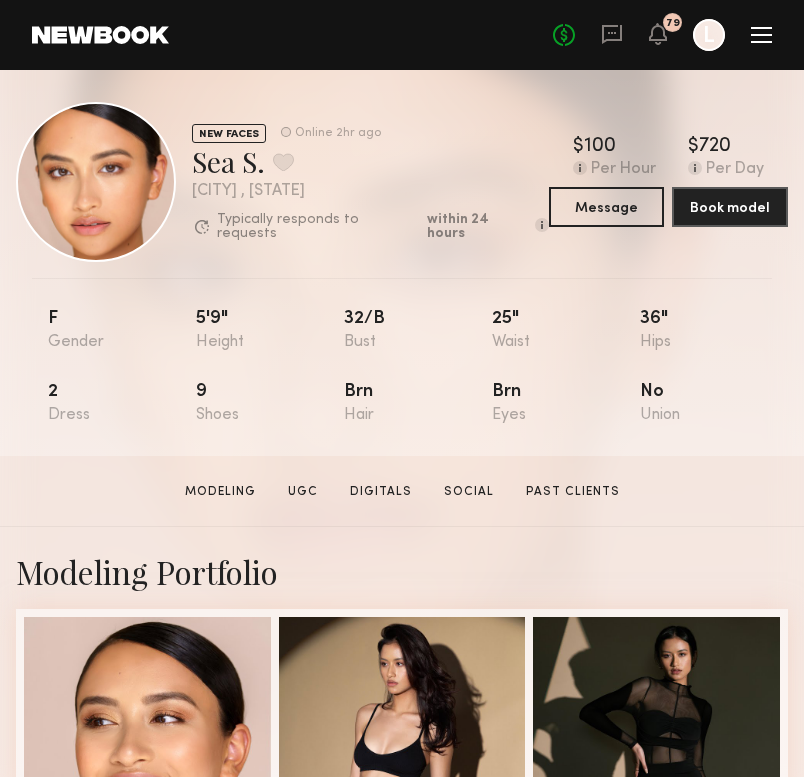 click 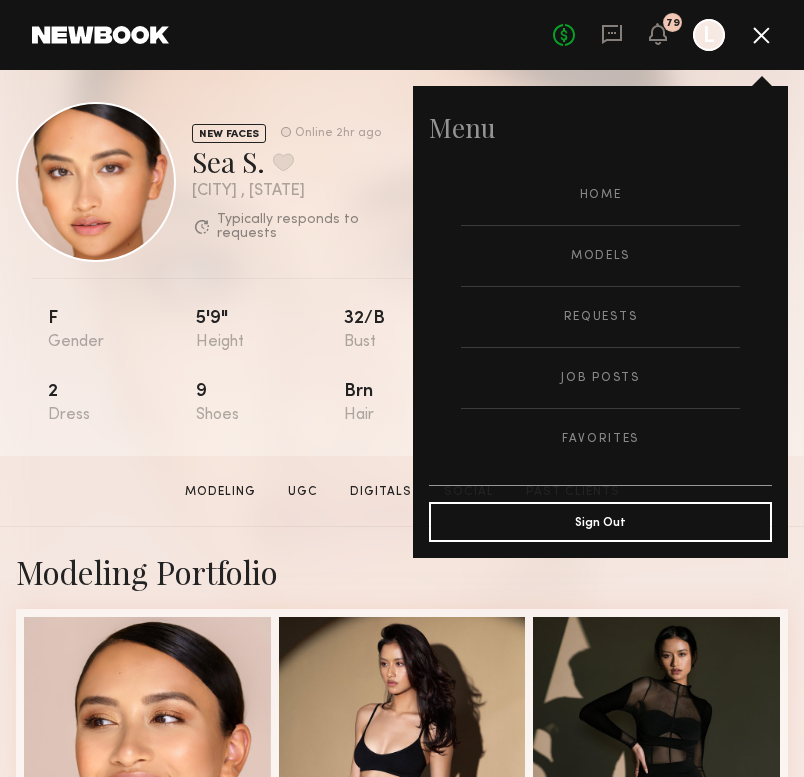 click 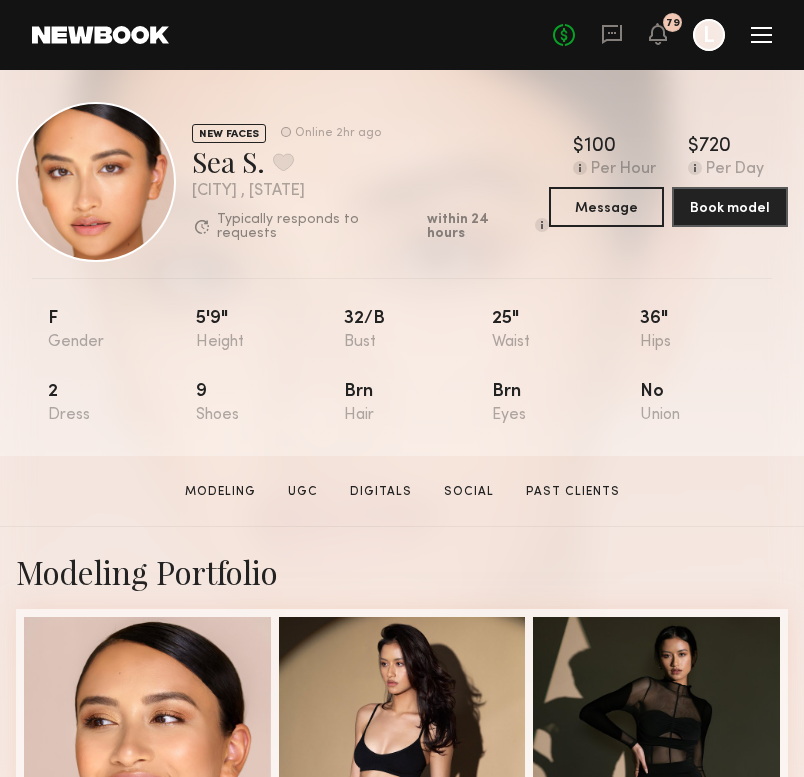 click on "No fees up to $5,000 79 L" 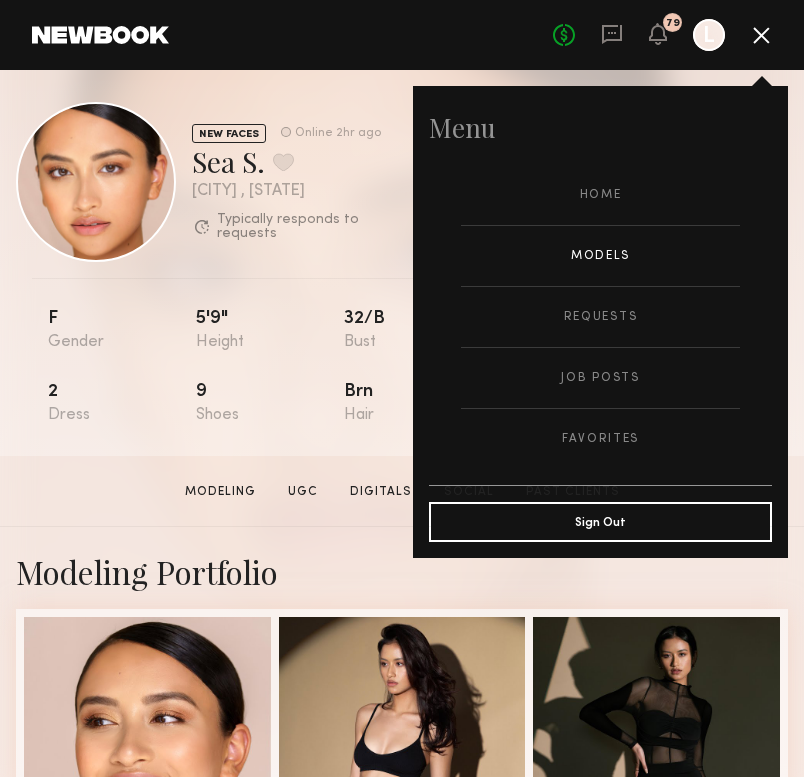 click on "Models" 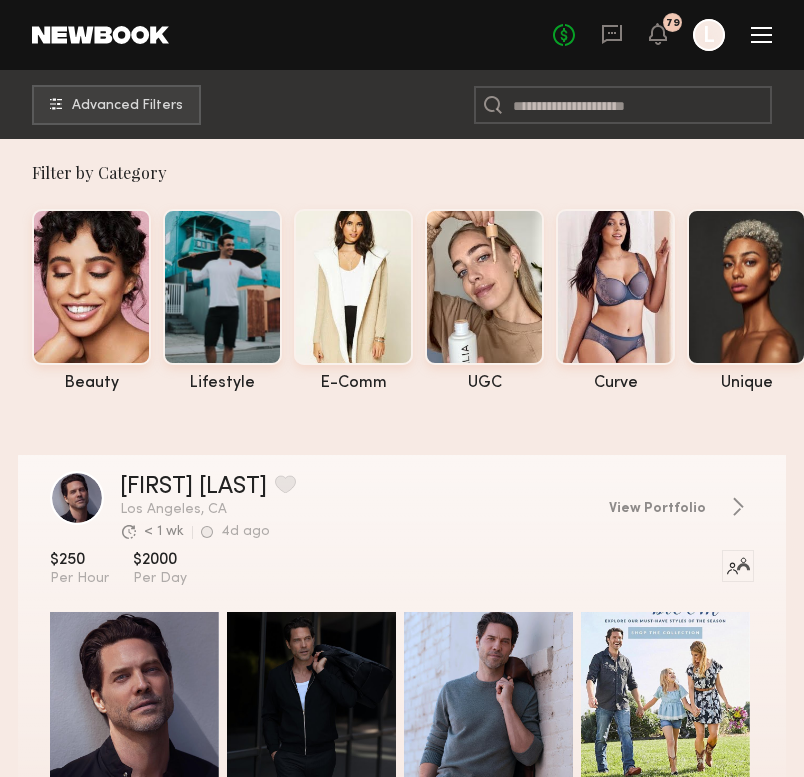 scroll, scrollTop: 8, scrollLeft: 0, axis: vertical 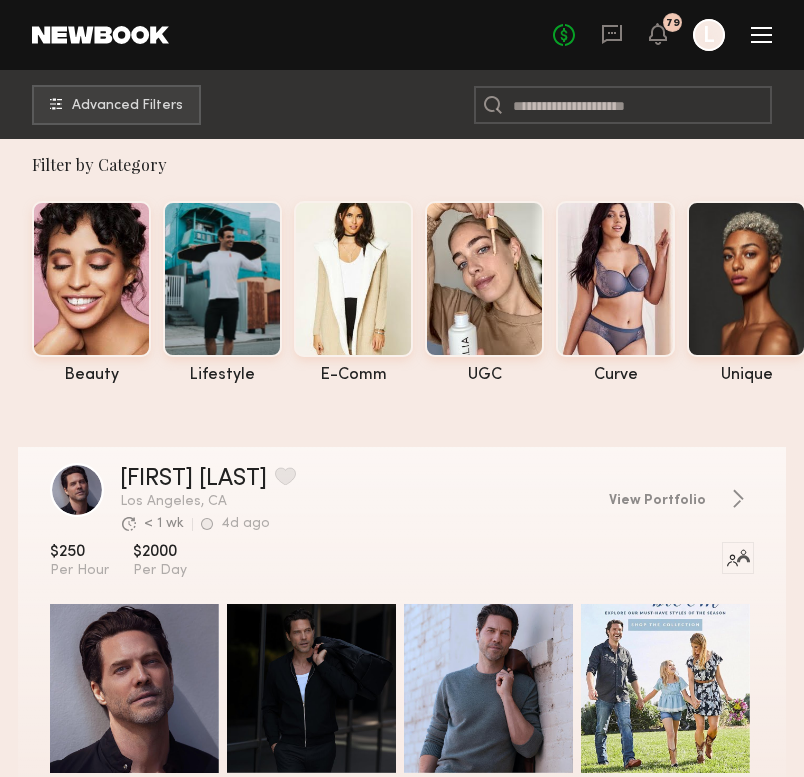 click 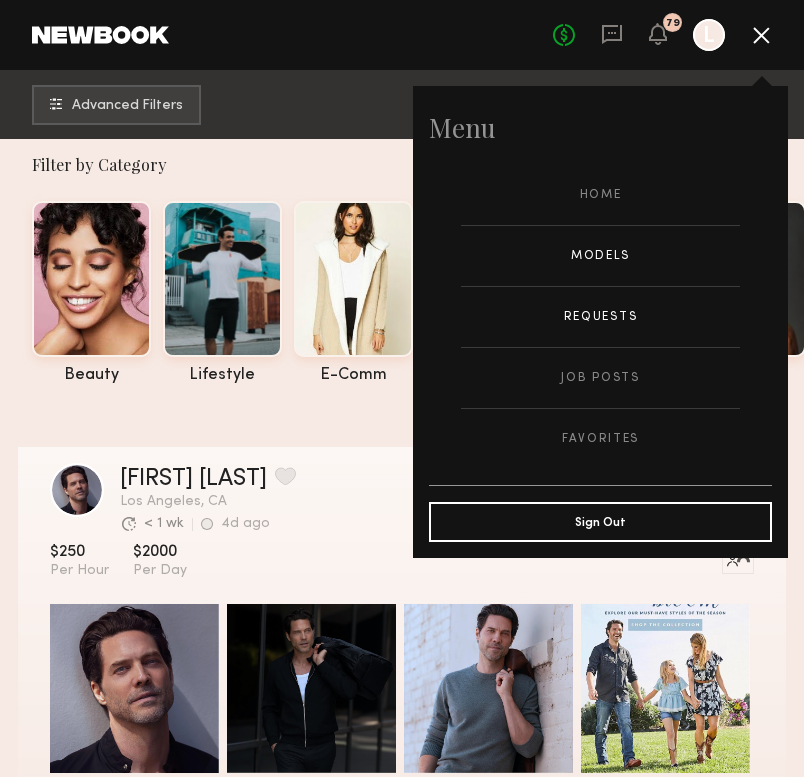 click on "Requests" 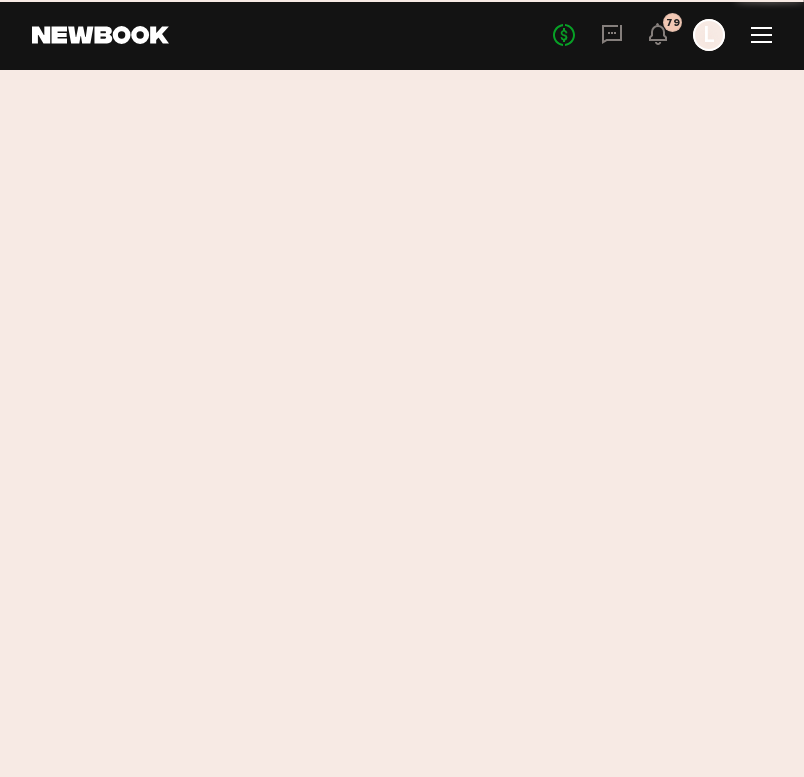 scroll, scrollTop: 0, scrollLeft: 0, axis: both 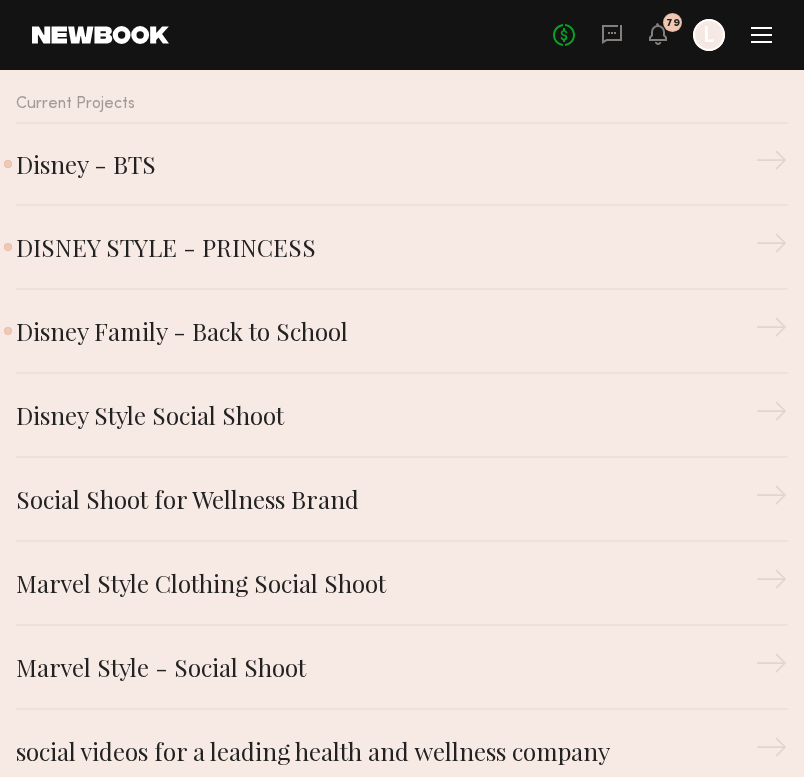 click on "No fees up to $5,000 79 L" 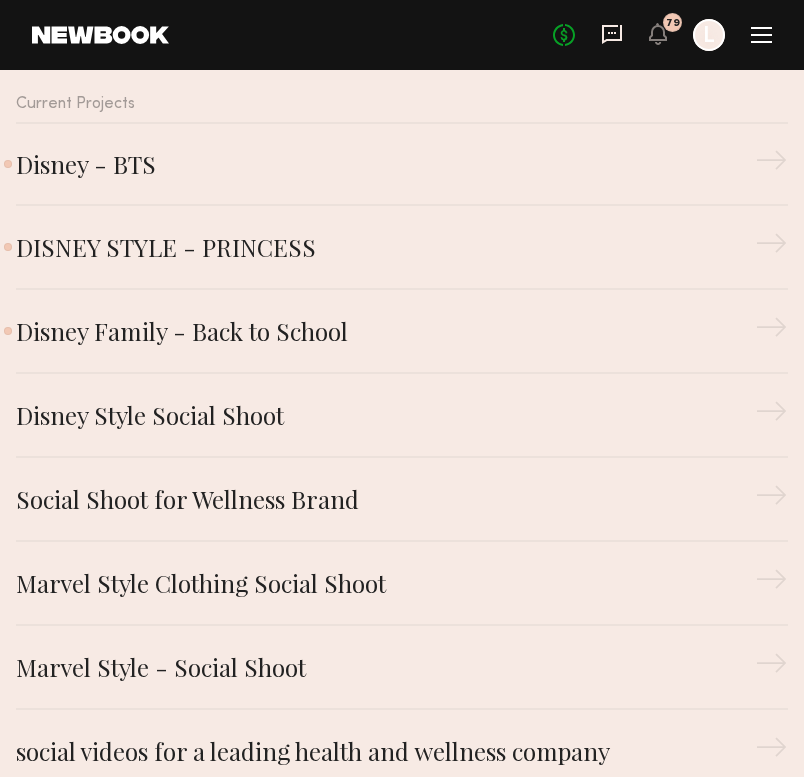 click 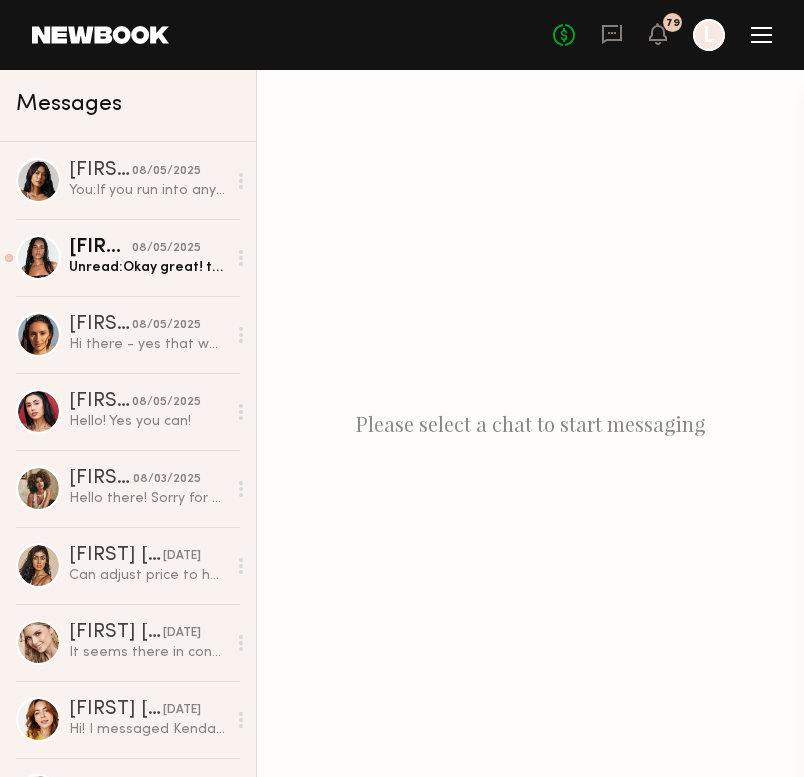 click 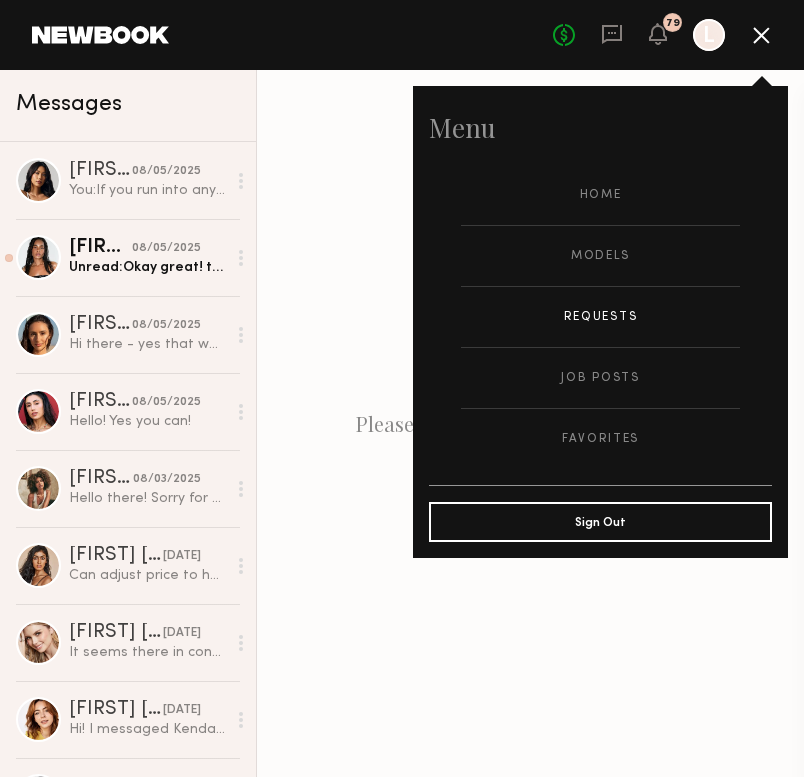 click on "Requests" 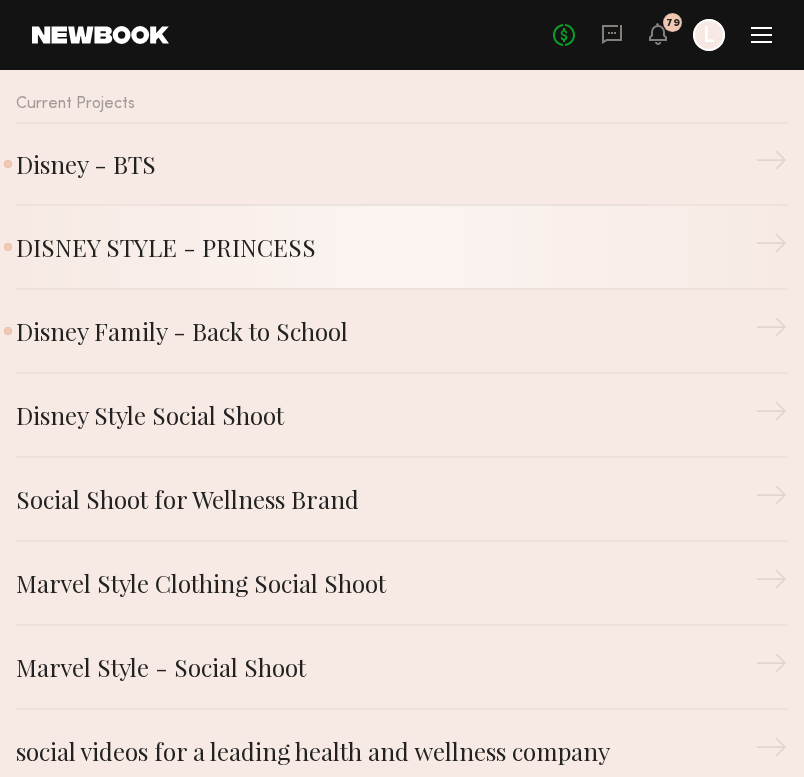 click on "DISNEY STYLE - PRINCESS →" 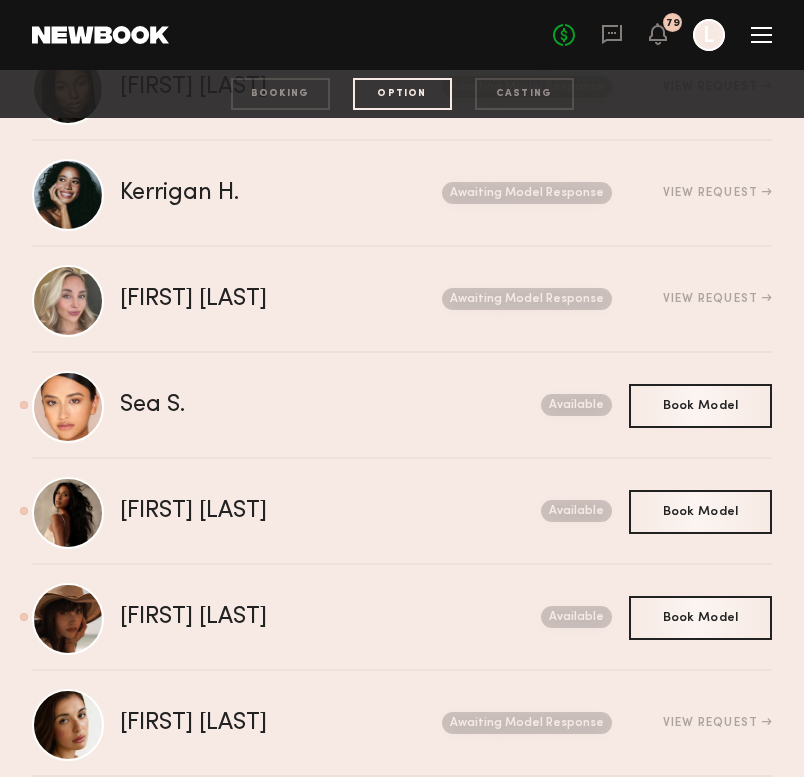 scroll, scrollTop: 351, scrollLeft: 0, axis: vertical 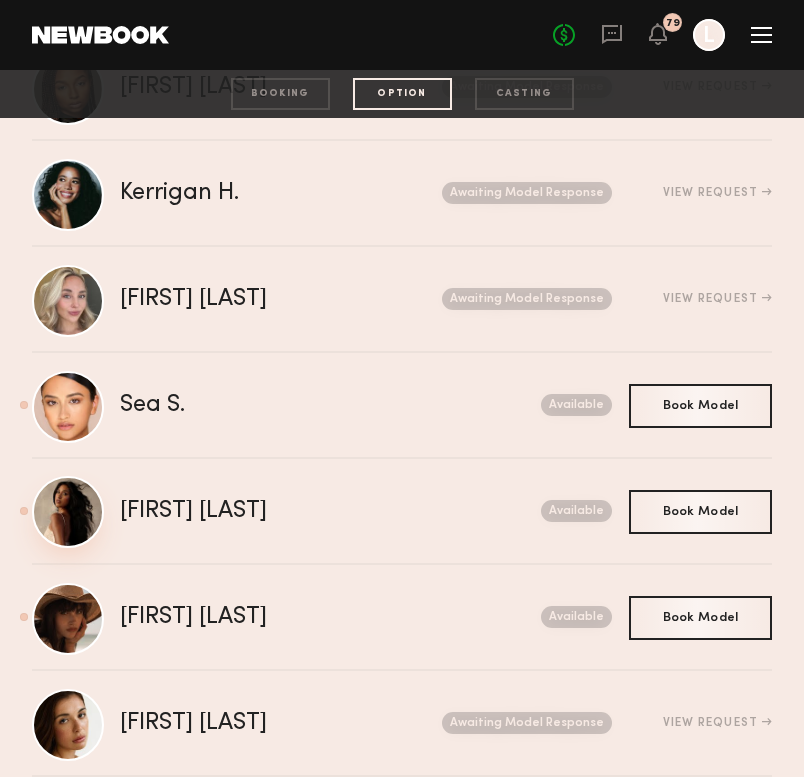 click 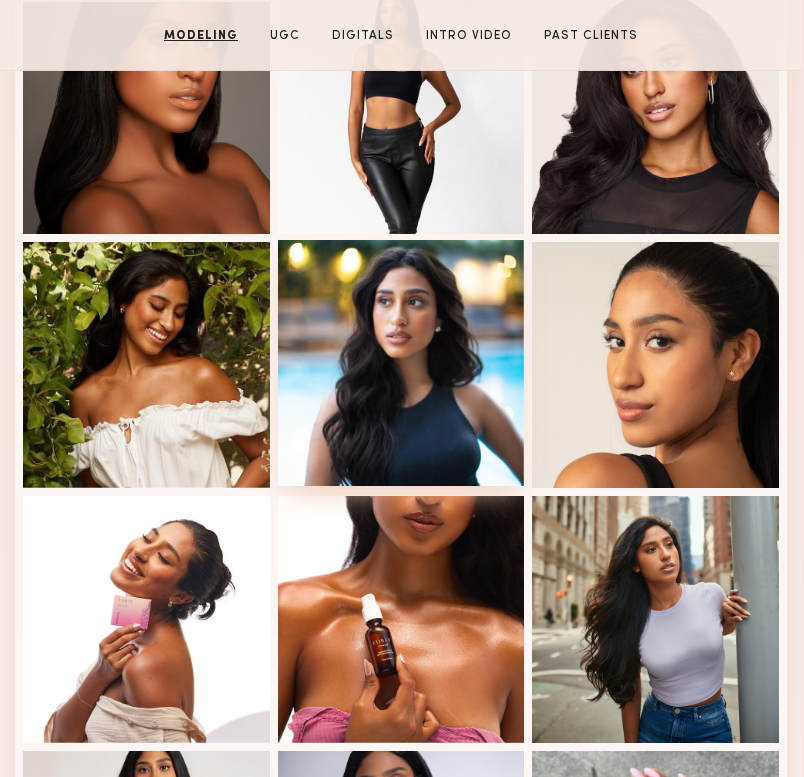 scroll, scrollTop: 635, scrollLeft: 1, axis: both 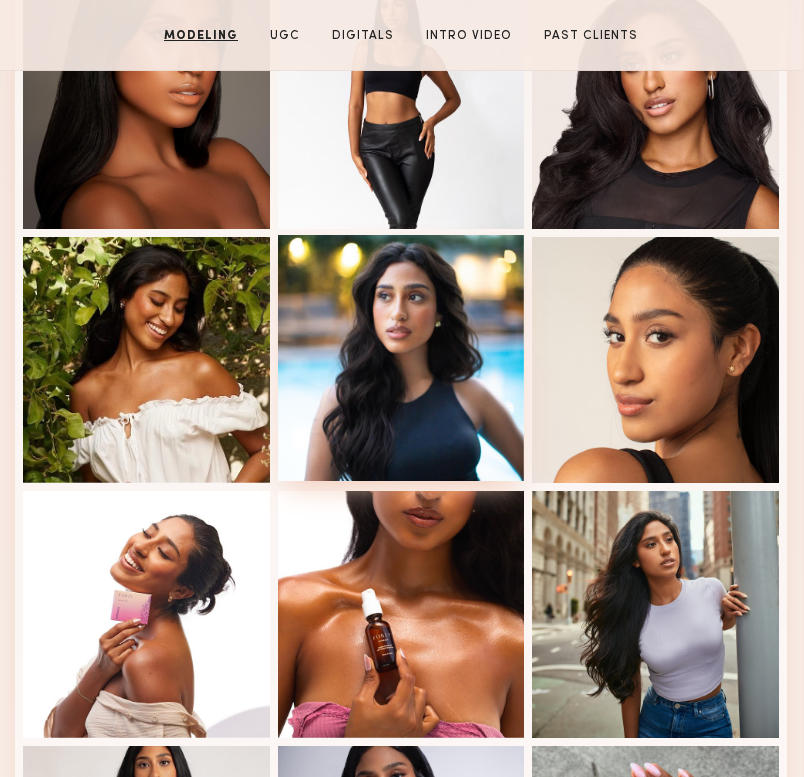 click at bounding box center [401, 358] 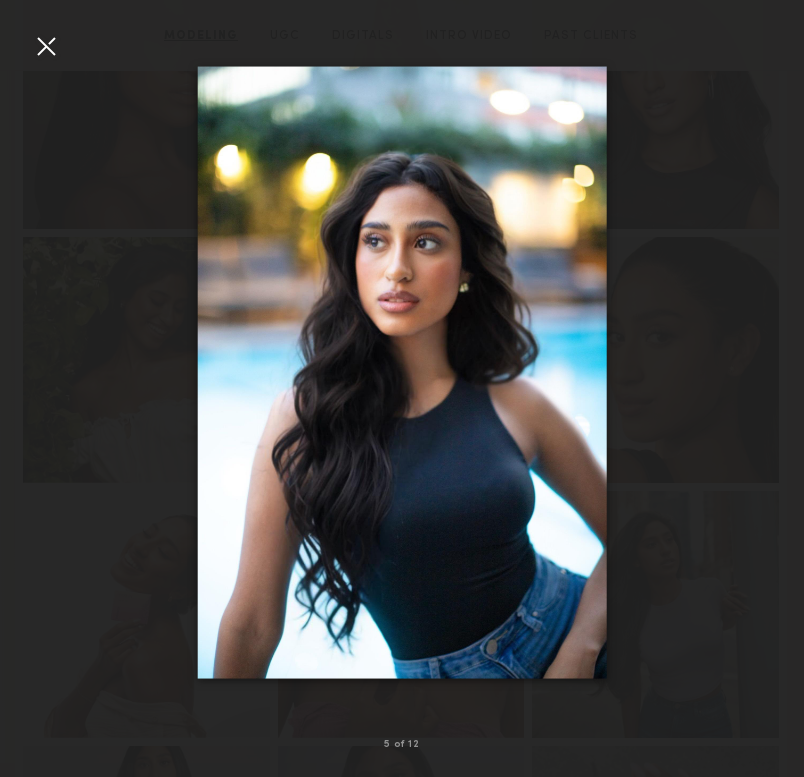 click at bounding box center (46, 46) 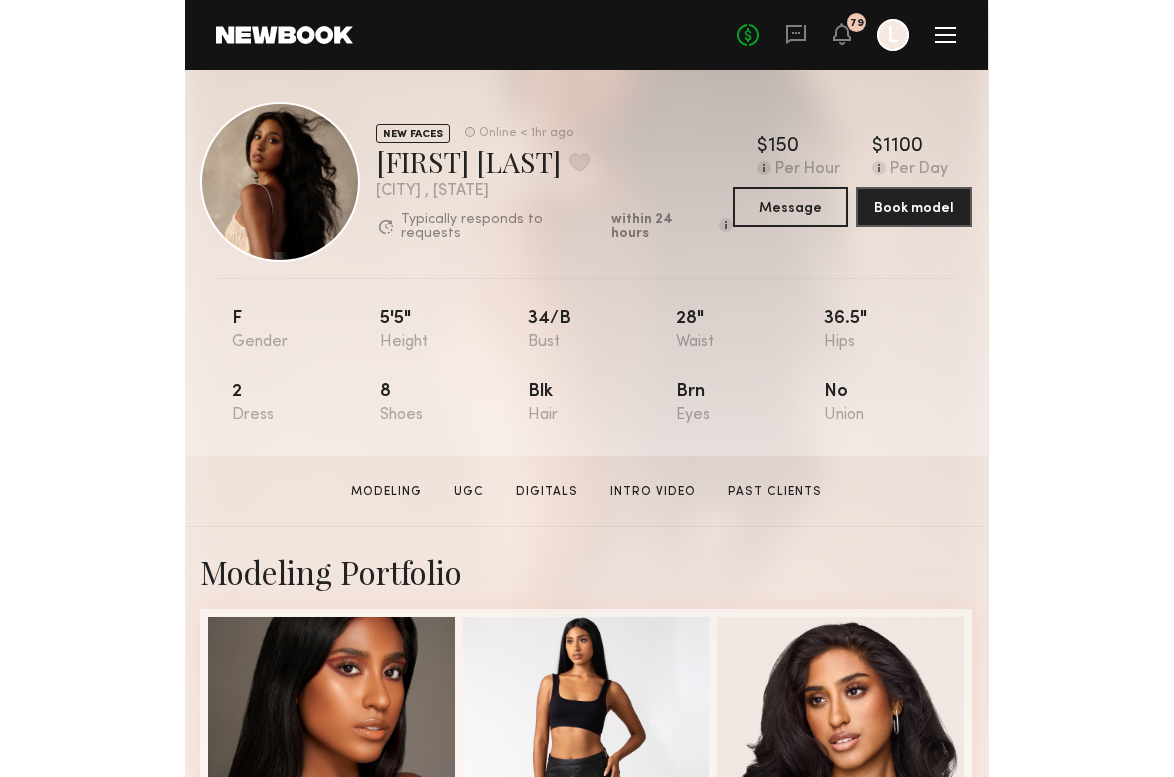 scroll, scrollTop: 0, scrollLeft: 0, axis: both 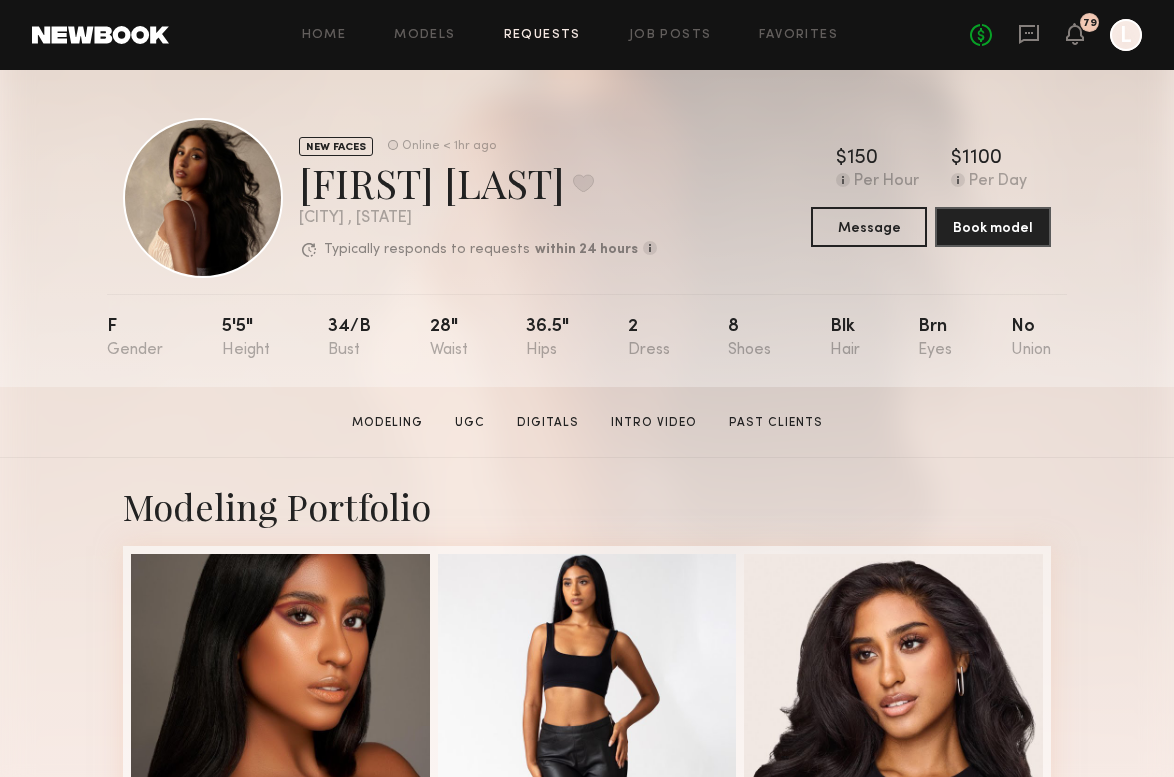 click on "Requests" 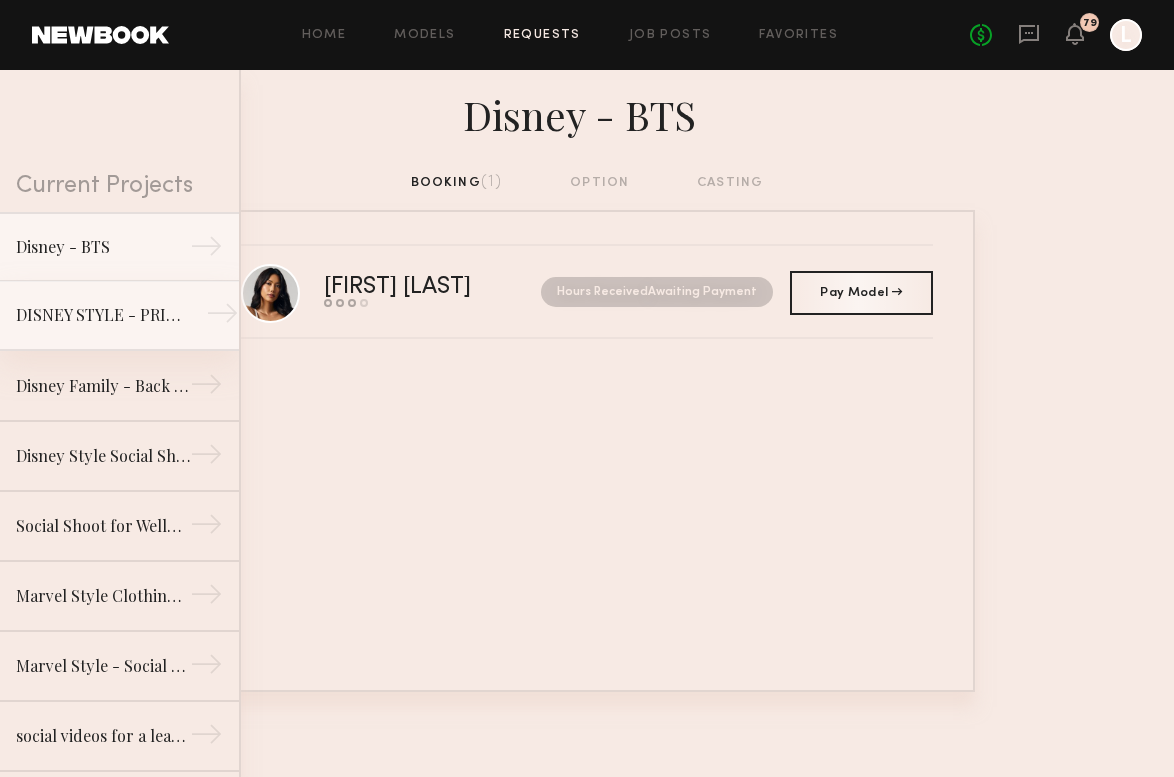 click on "DISNEY STYLE - PRINCESS" 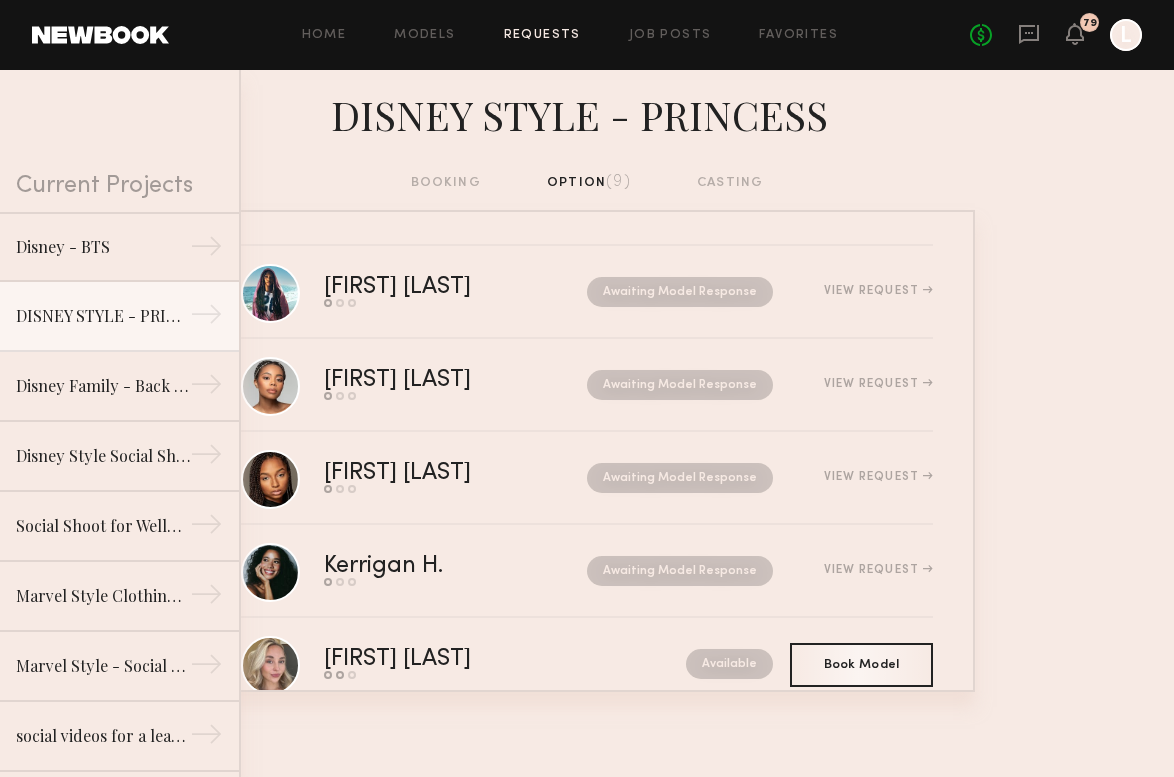 scroll, scrollTop: 0, scrollLeft: 0, axis: both 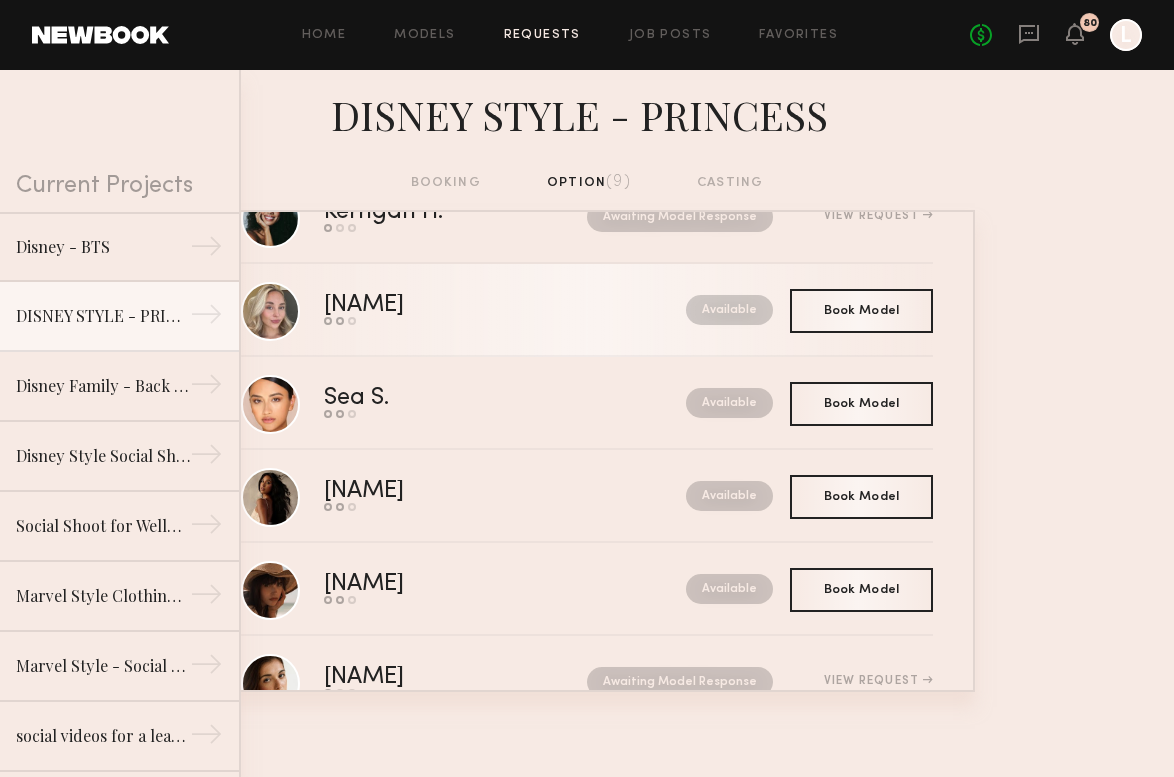 click on "[NAME]" 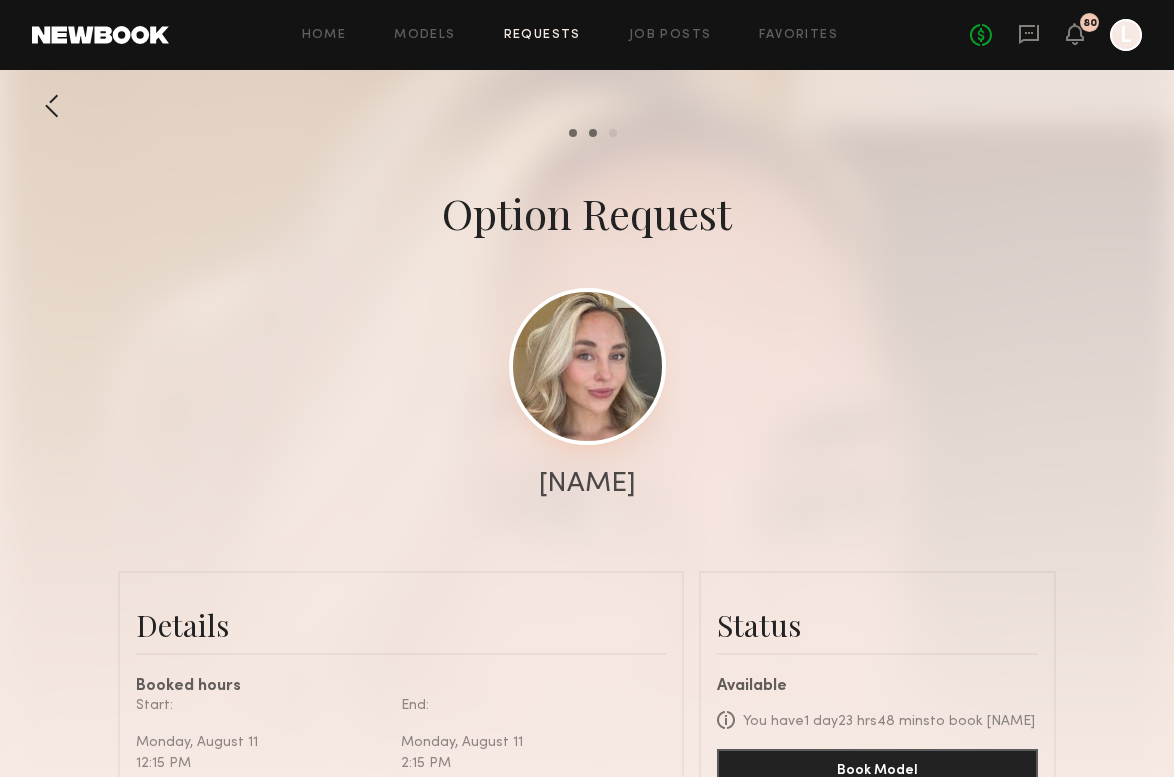 click 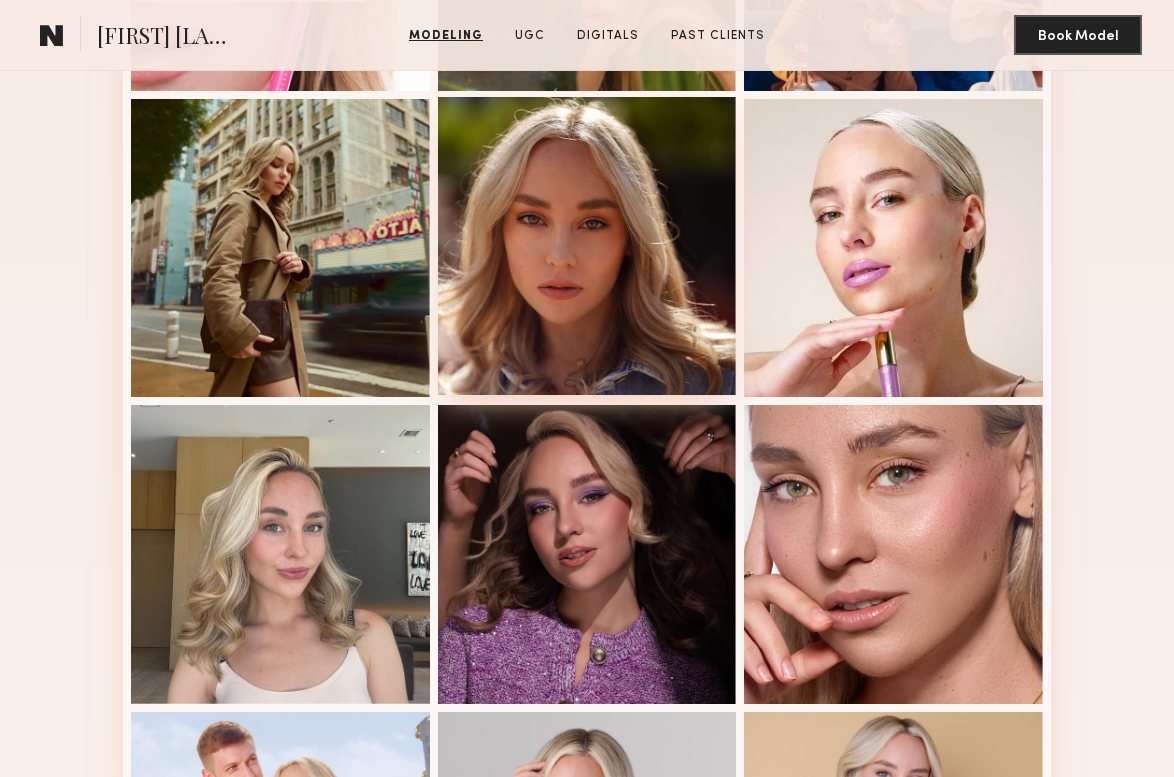 scroll, scrollTop: 763, scrollLeft: 0, axis: vertical 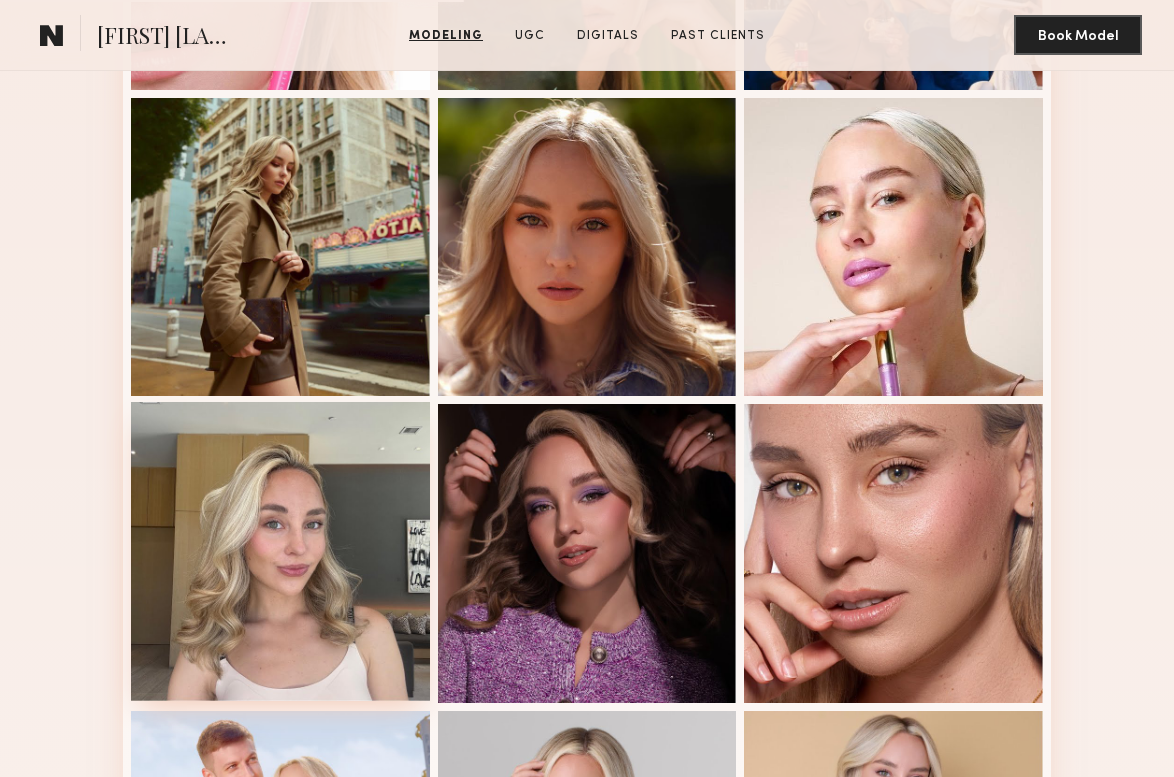 click at bounding box center [280, 551] 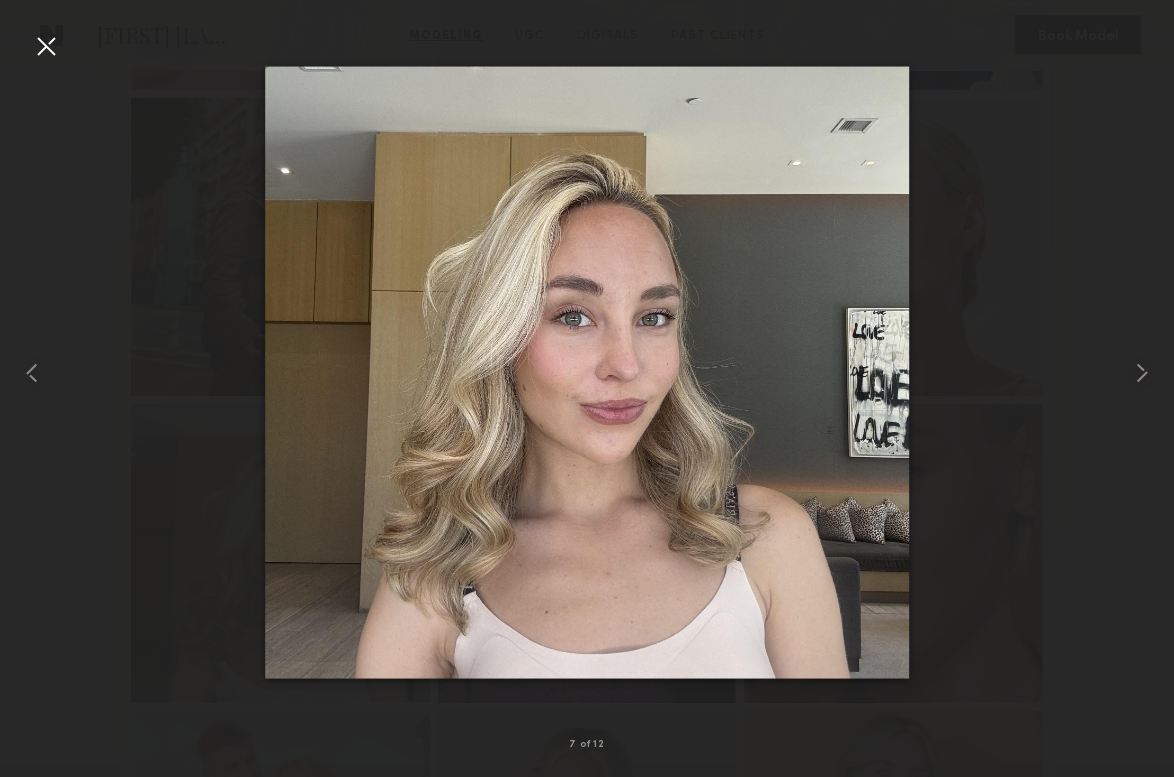 click at bounding box center [46, 46] 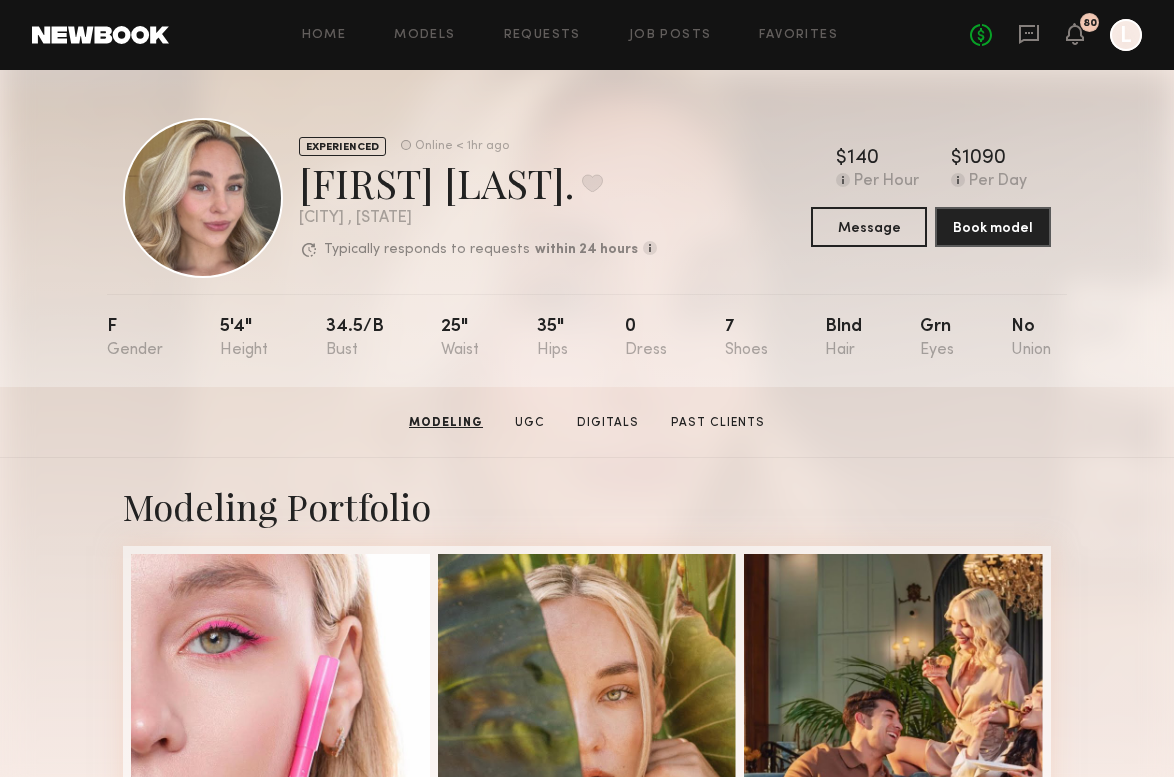 scroll, scrollTop: 0, scrollLeft: 0, axis: both 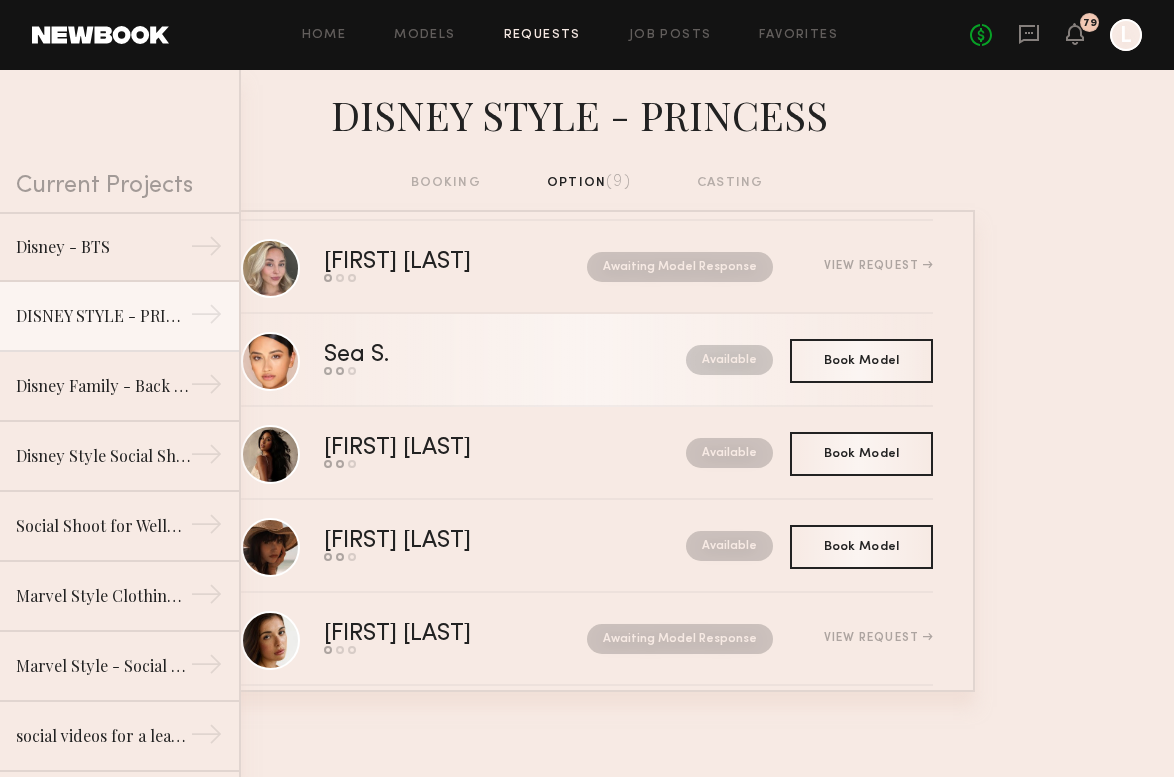 click on "[NAME] Send request Model response Book model Available" 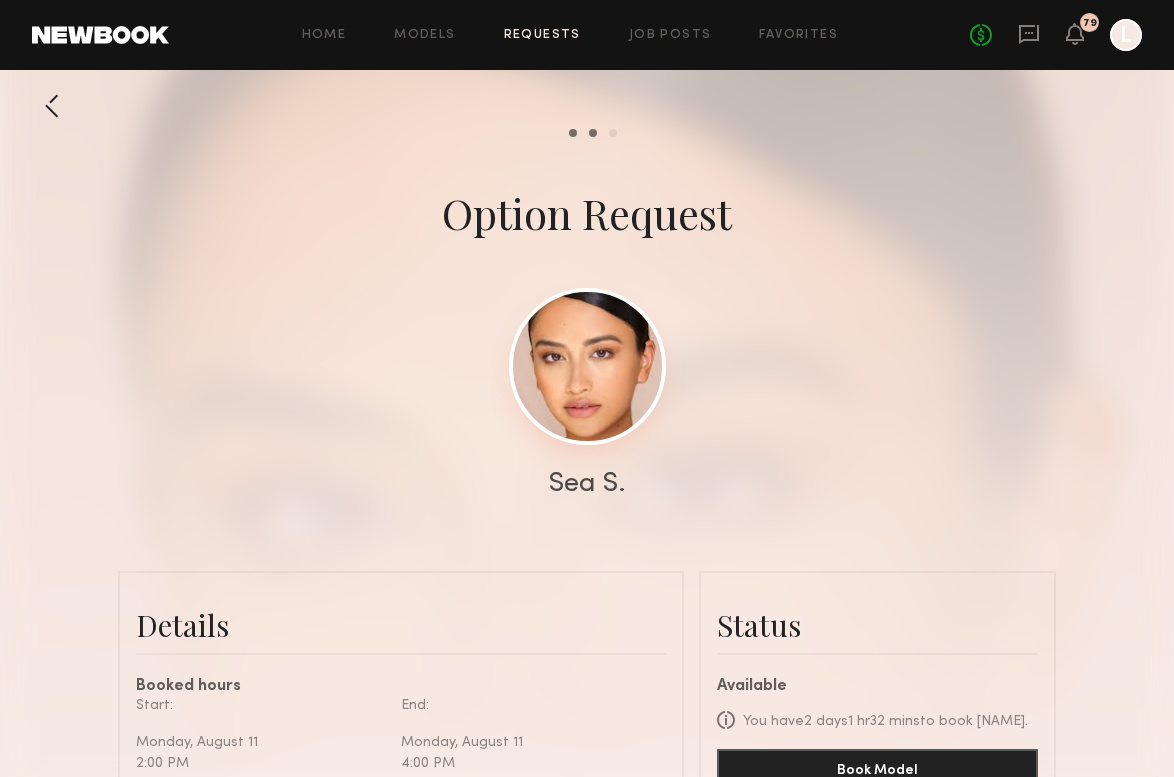 click 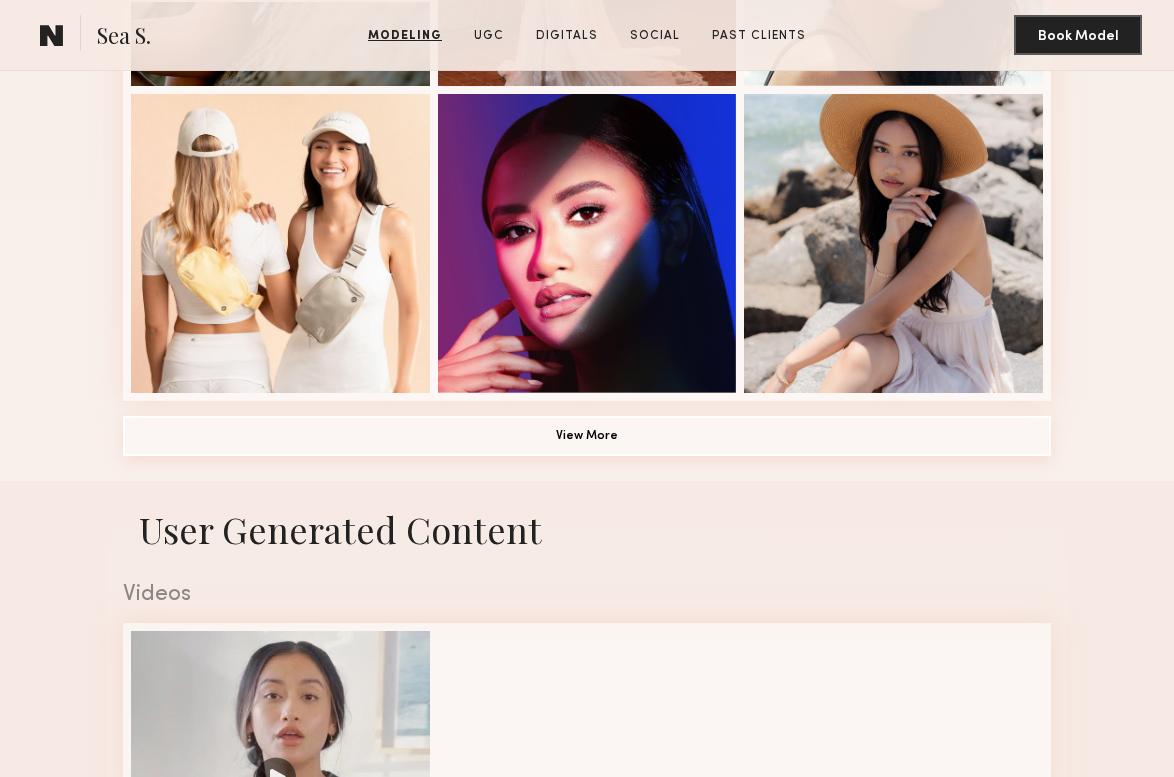 scroll, scrollTop: 1380, scrollLeft: 0, axis: vertical 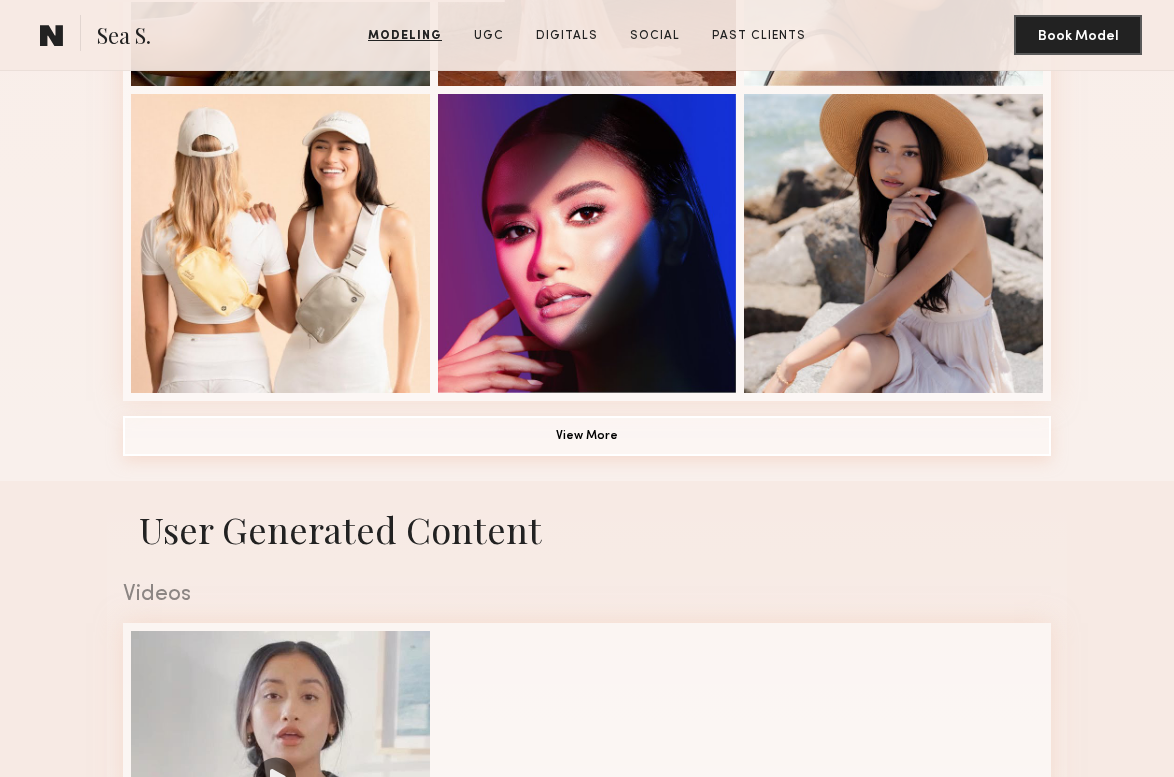 click on "View More" 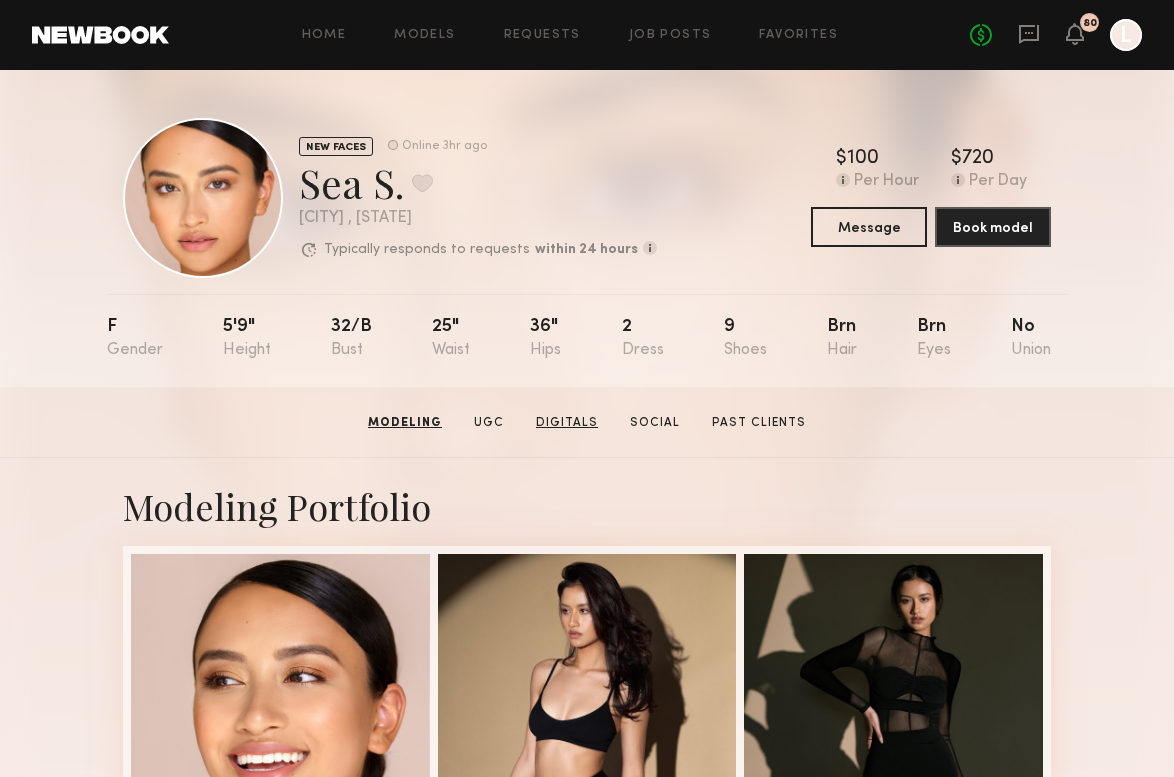 scroll, scrollTop: 0, scrollLeft: 0, axis: both 